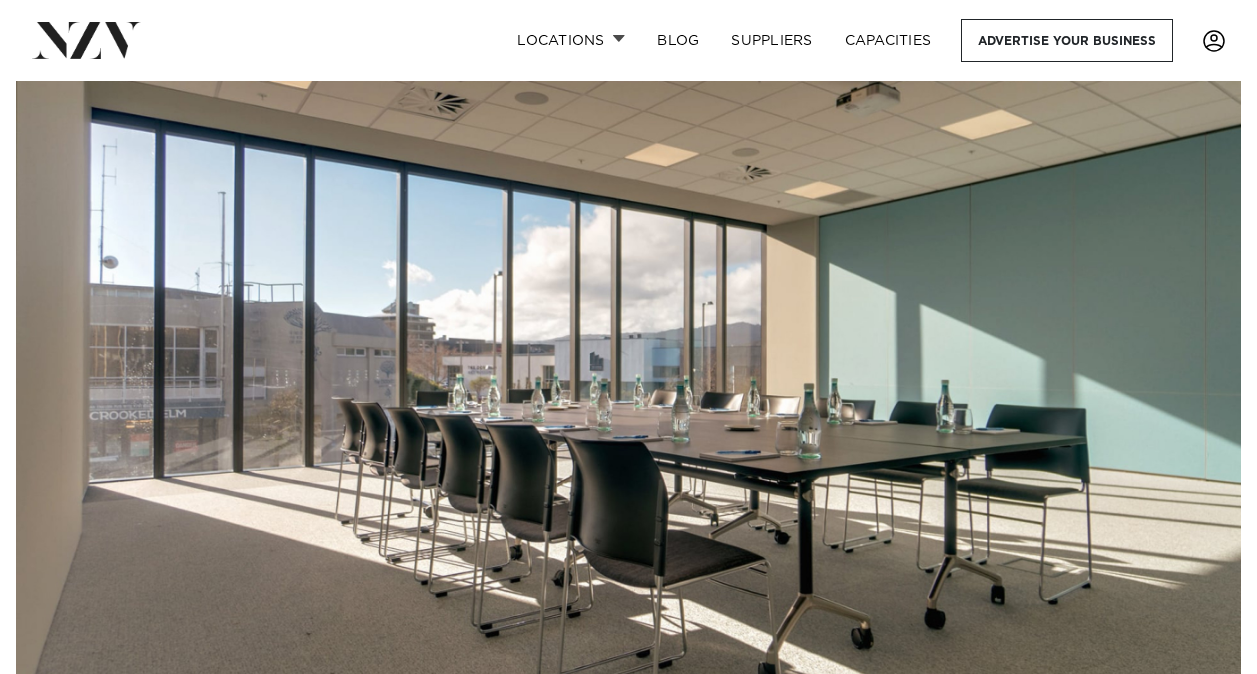 scroll, scrollTop: 6347, scrollLeft: 0, axis: vertical 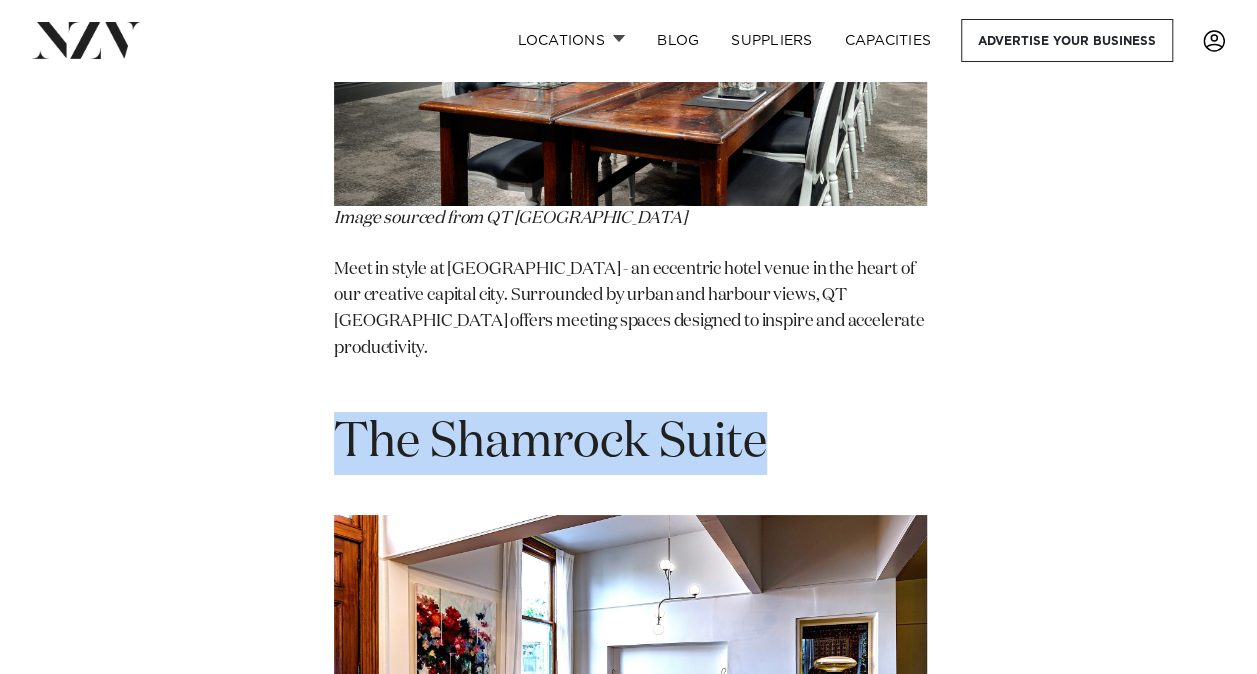 drag, startPoint x: 762, startPoint y: 244, endPoint x: 340, endPoint y: 240, distance: 422.01895 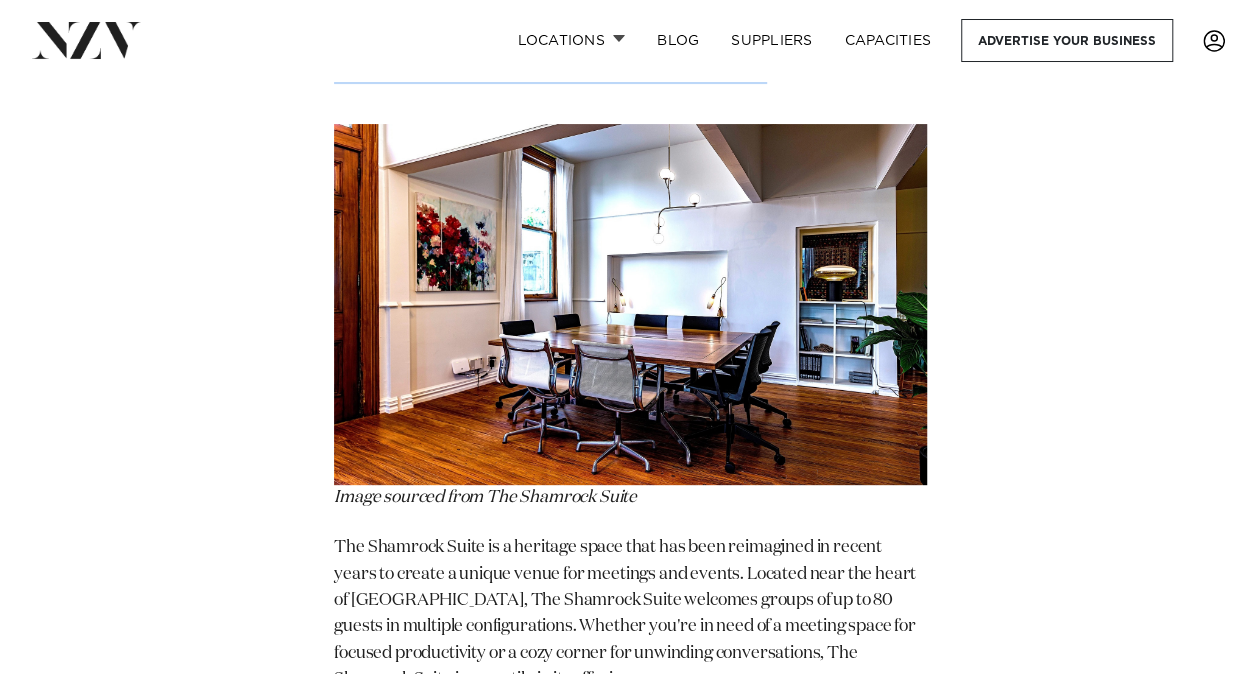 scroll, scrollTop: 7718, scrollLeft: 0, axis: vertical 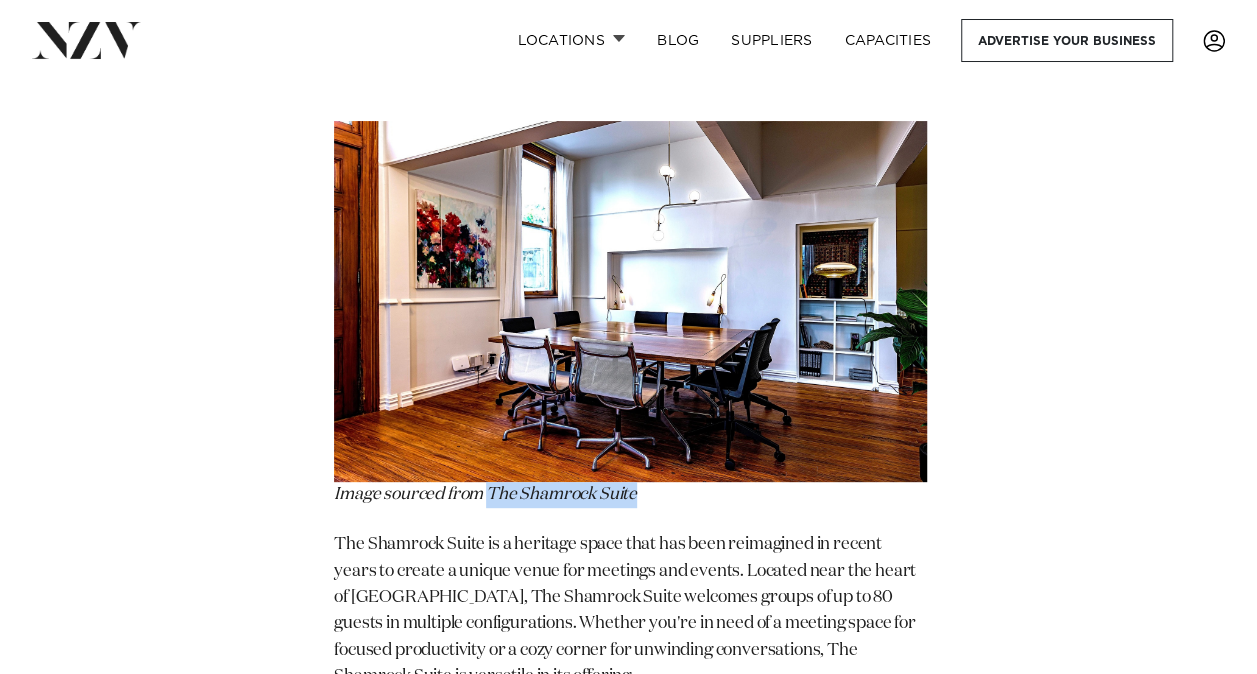 drag, startPoint x: 639, startPoint y: 288, endPoint x: 490, endPoint y: 290, distance: 149.01343 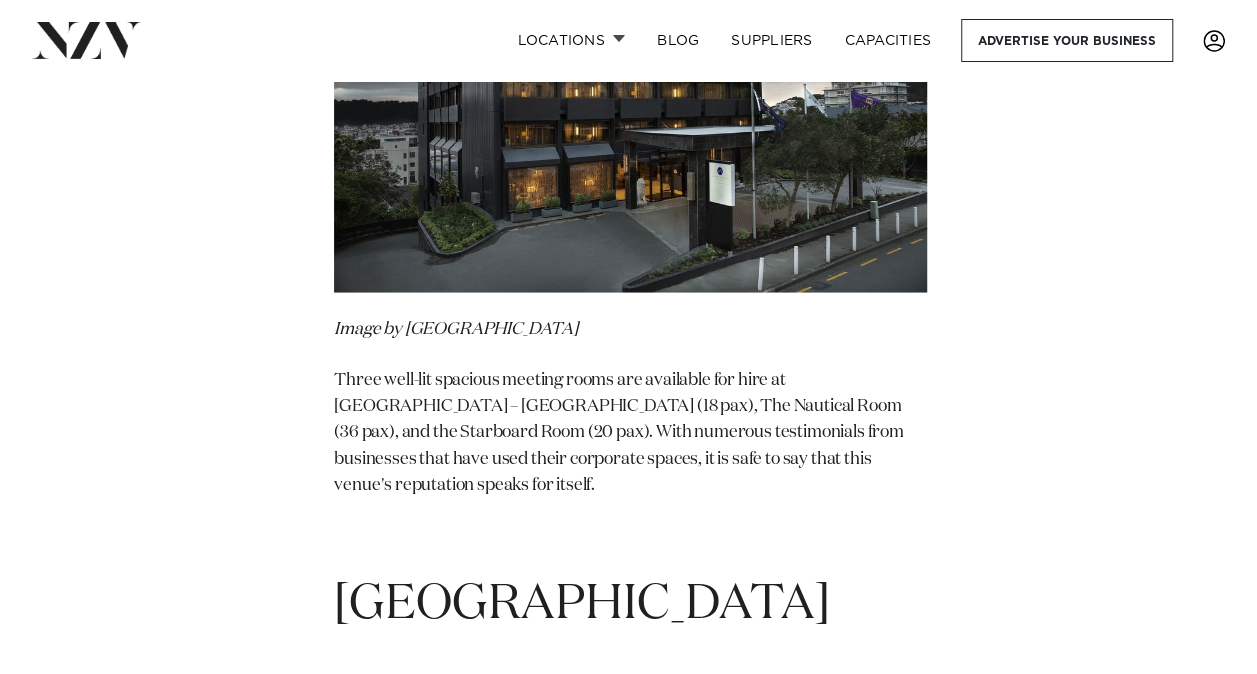 scroll, scrollTop: 16939, scrollLeft: 0, axis: vertical 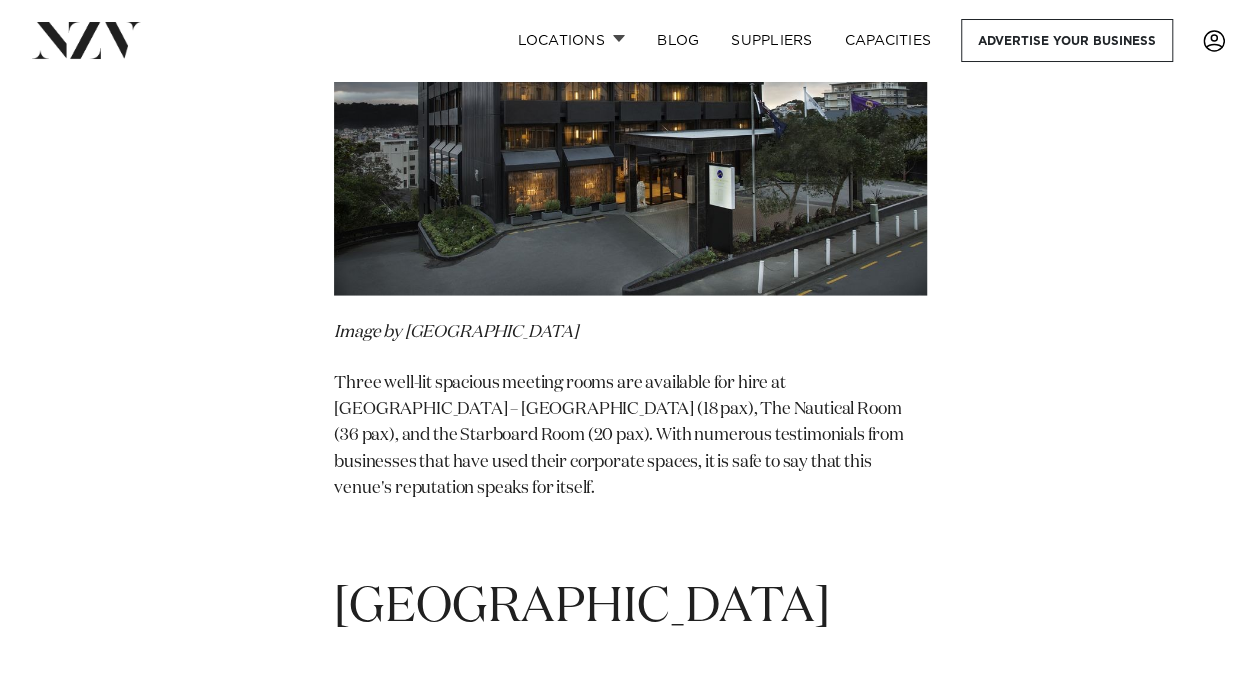 drag, startPoint x: 874, startPoint y: 311, endPoint x: 314, endPoint y: 294, distance: 560.258 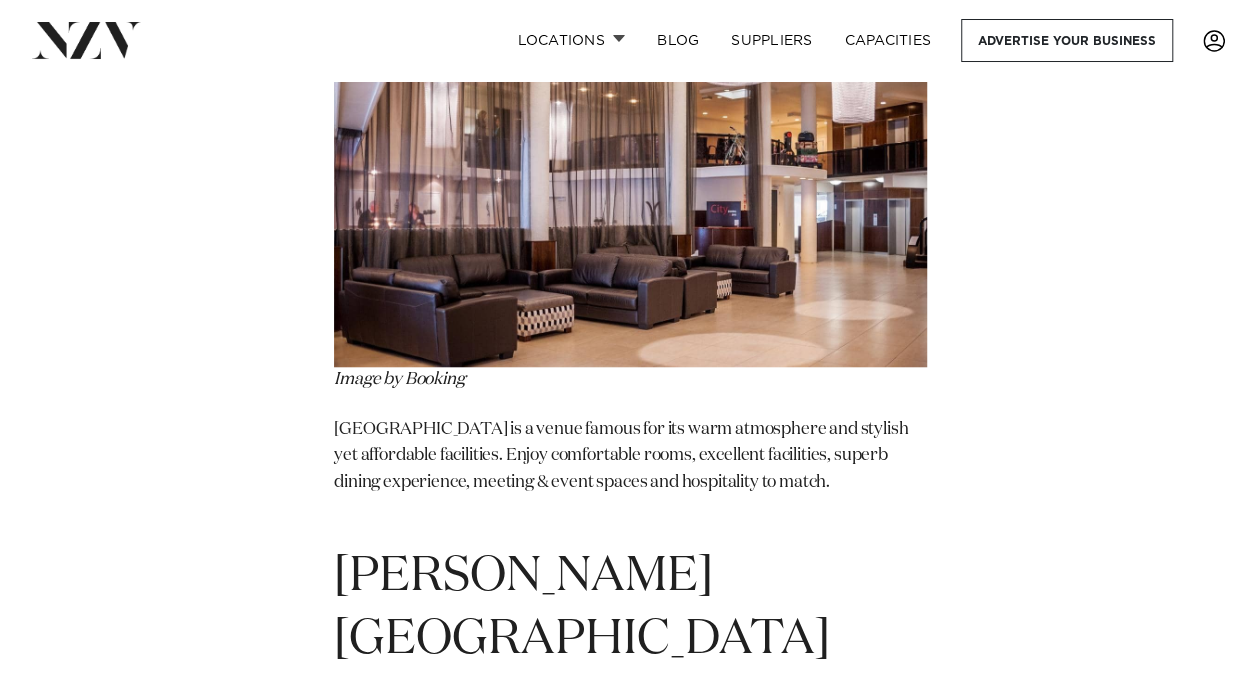 scroll, scrollTop: 23104, scrollLeft: 0, axis: vertical 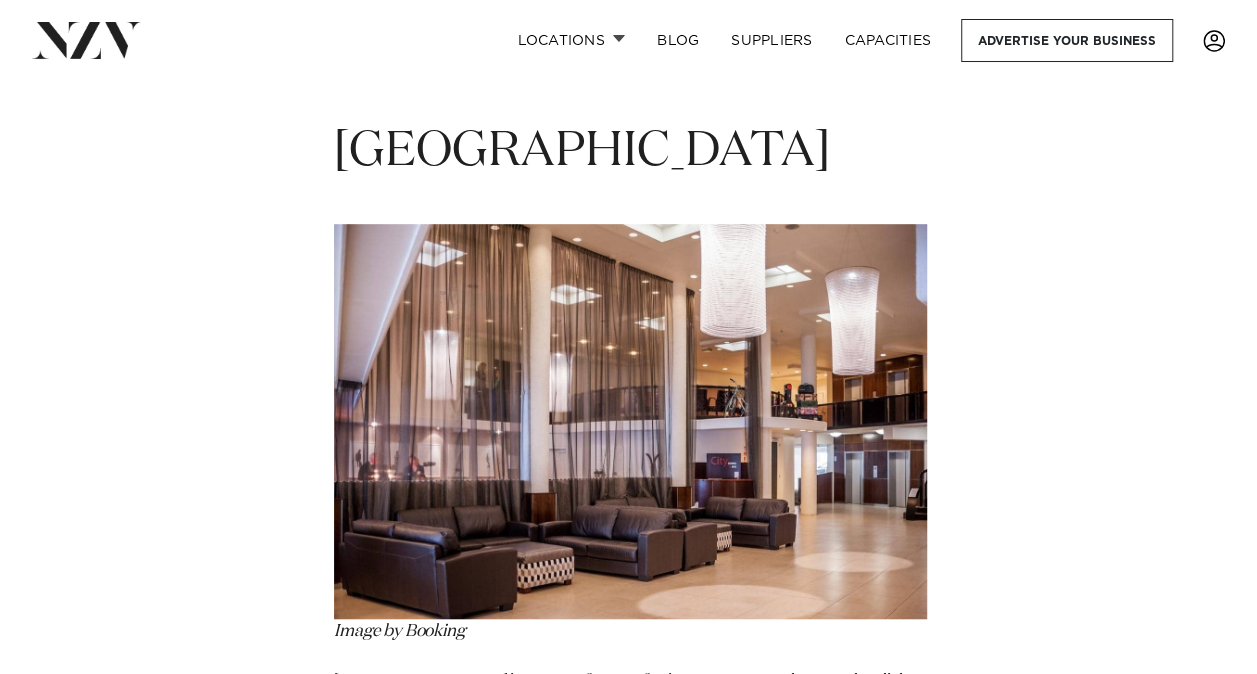 drag, startPoint x: 630, startPoint y: 428, endPoint x: 340, endPoint y: 431, distance: 290.0155 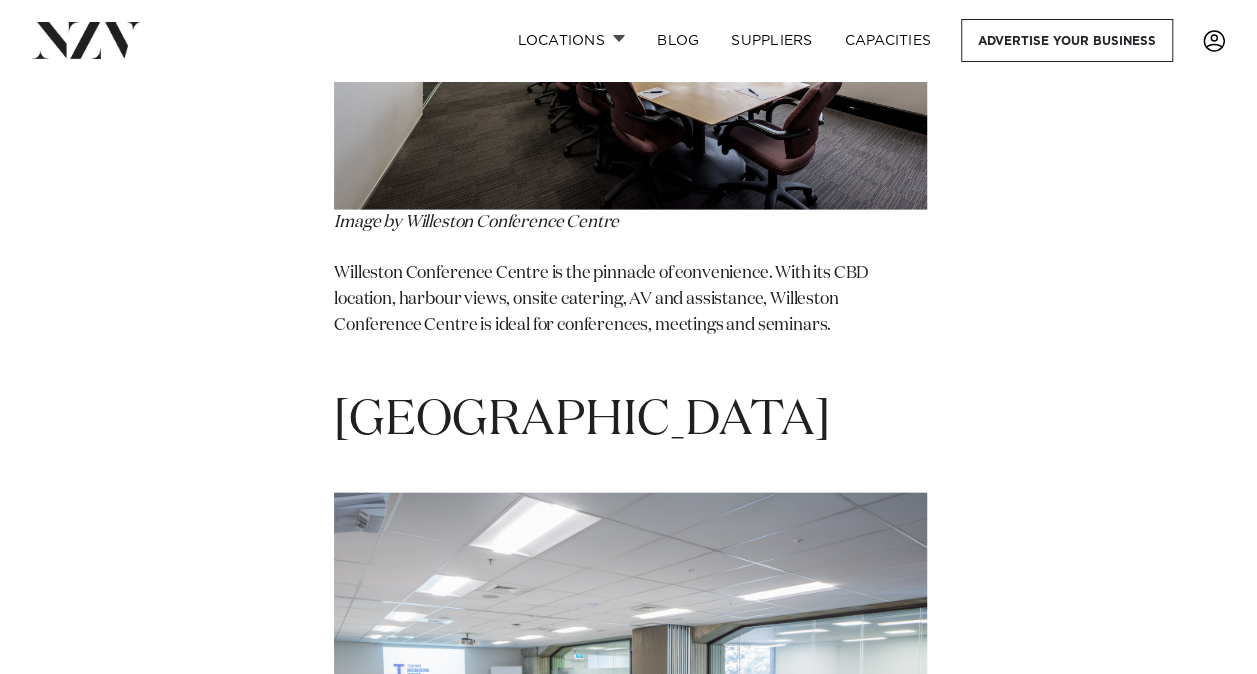scroll, scrollTop: 9545, scrollLeft: 0, axis: vertical 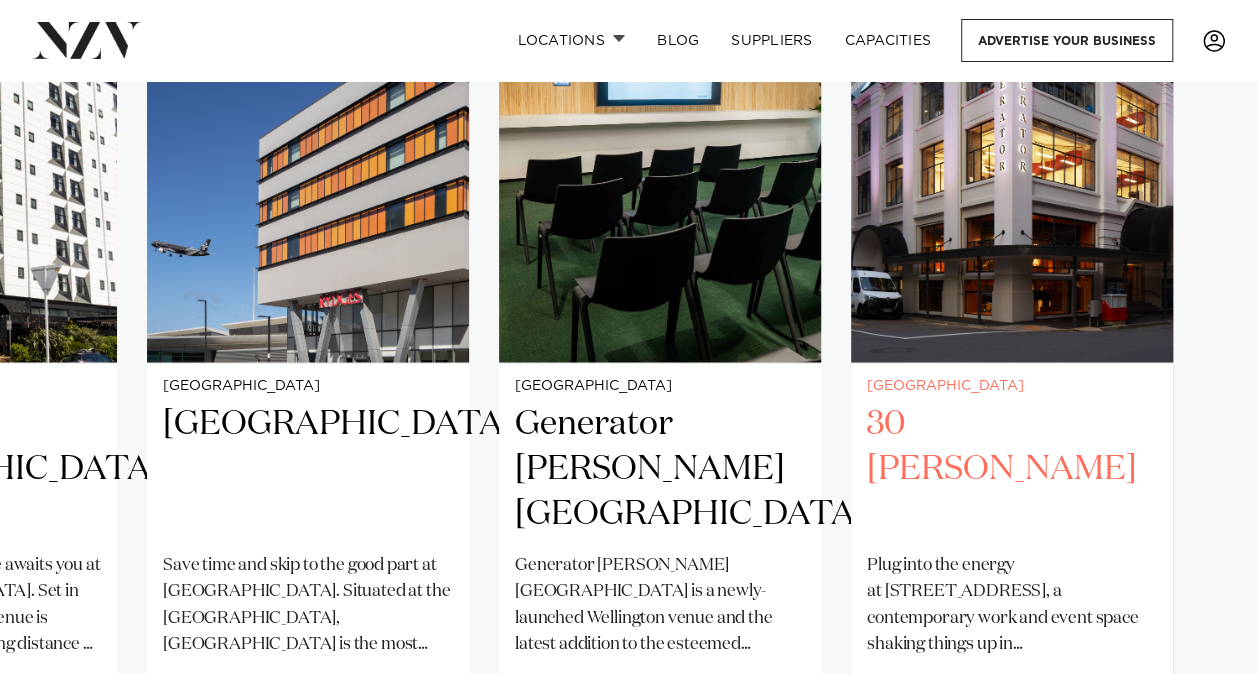 click on "30 [PERSON_NAME]" at bounding box center (1012, 468) 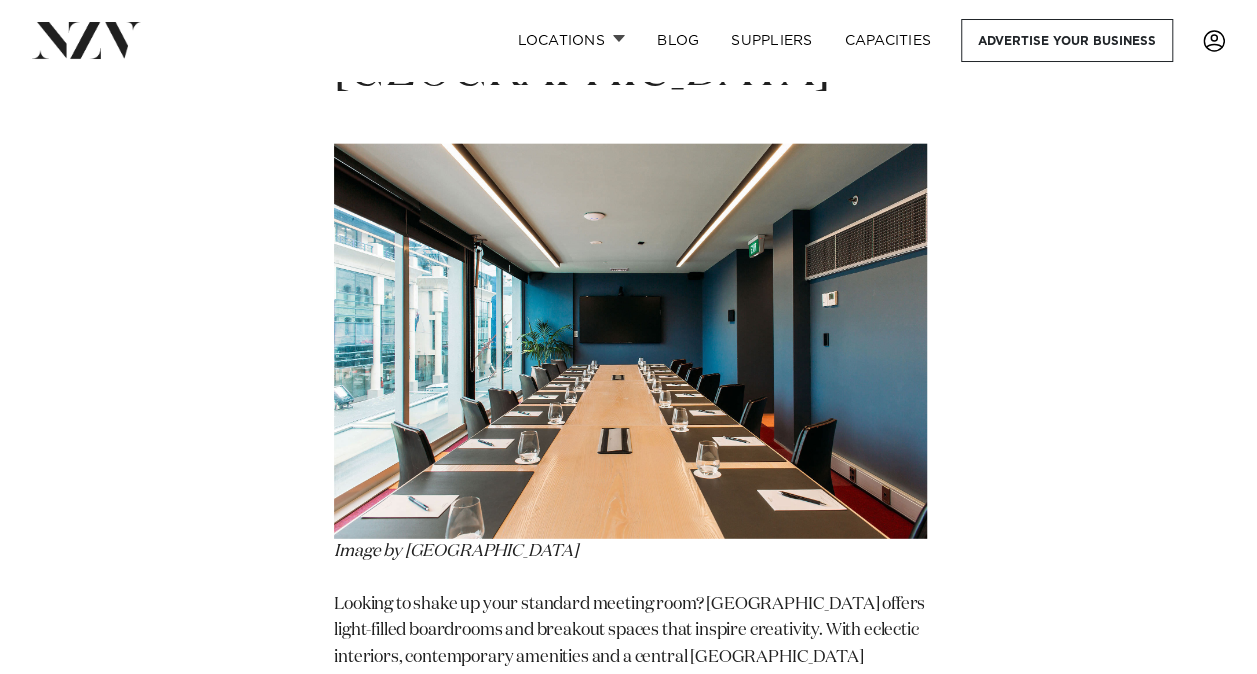 scroll, scrollTop: 2452, scrollLeft: 0, axis: vertical 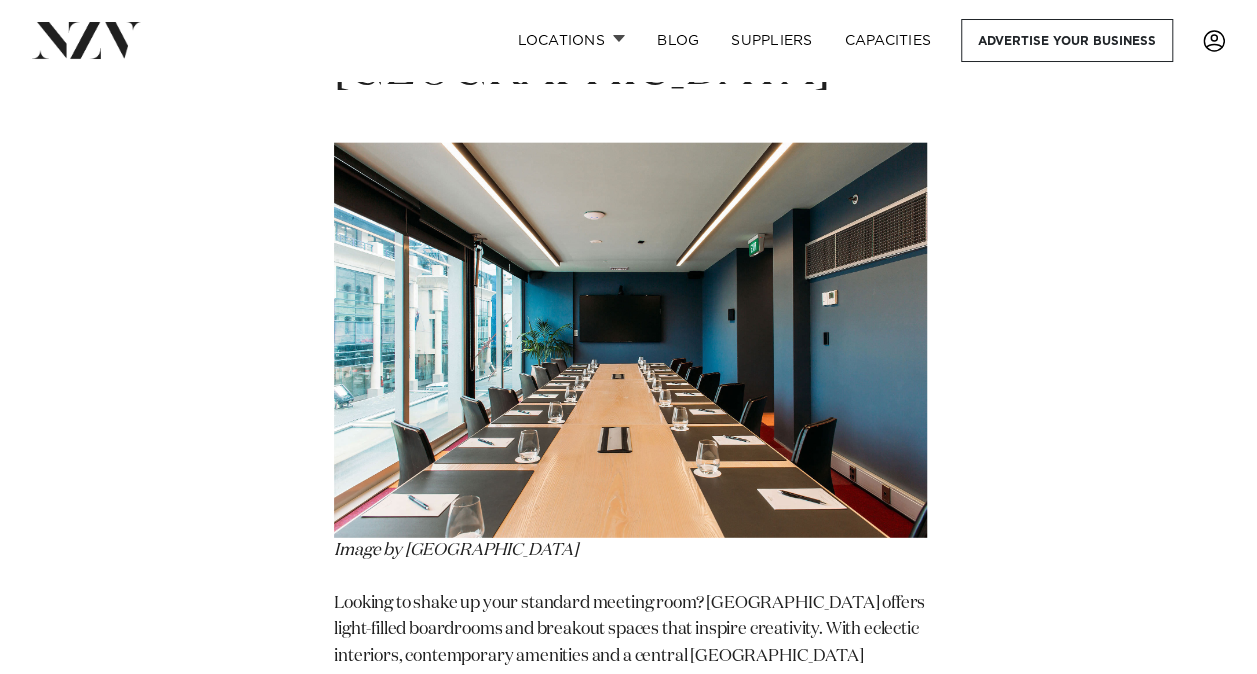 click at bounding box center (630, 340) 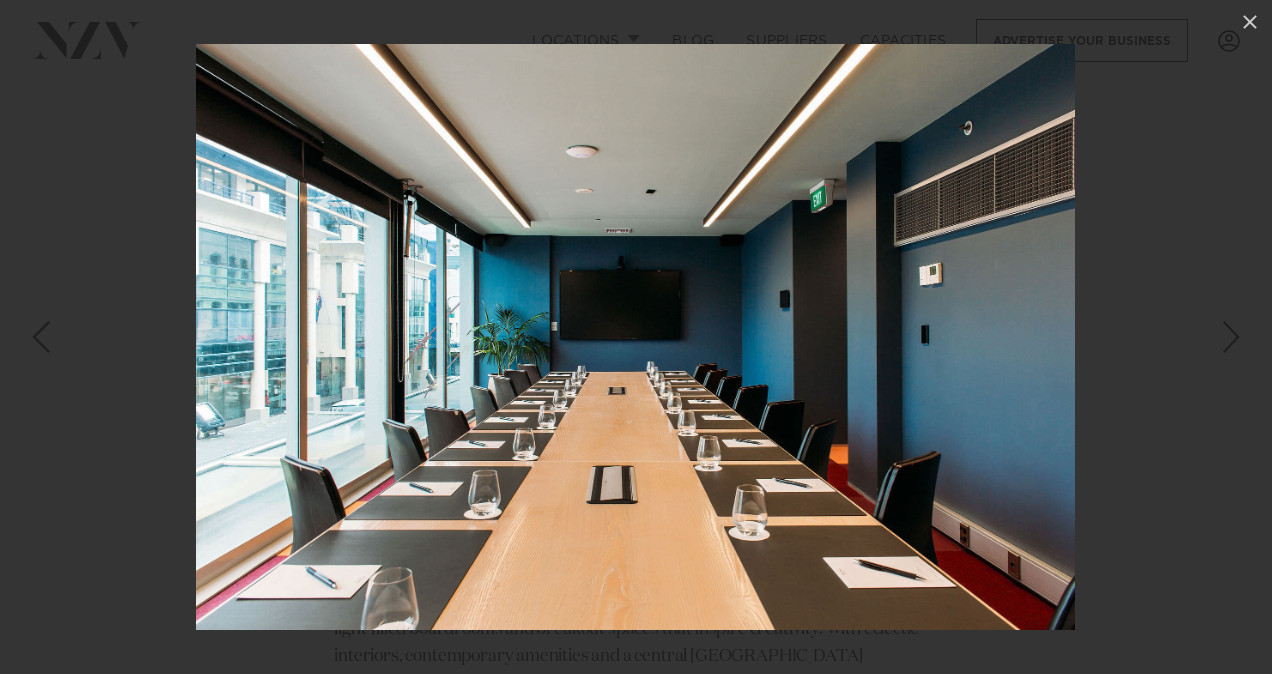 click at bounding box center [1231, 337] 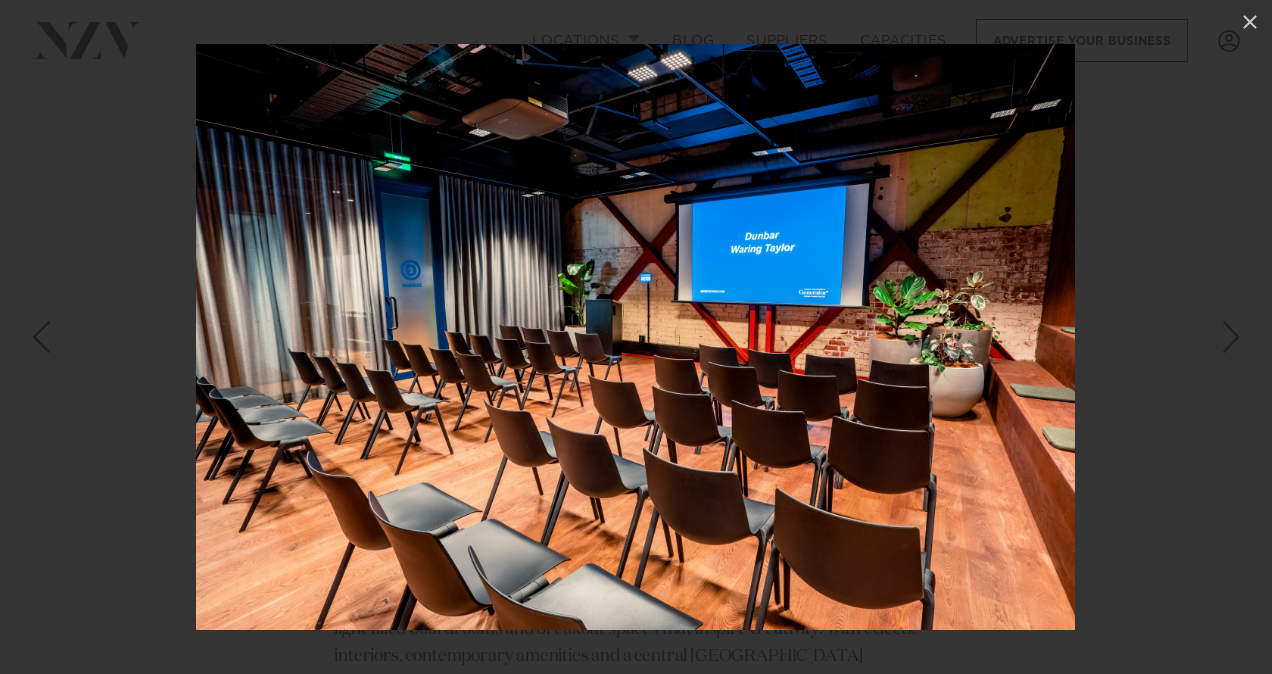 click at bounding box center [1231, 337] 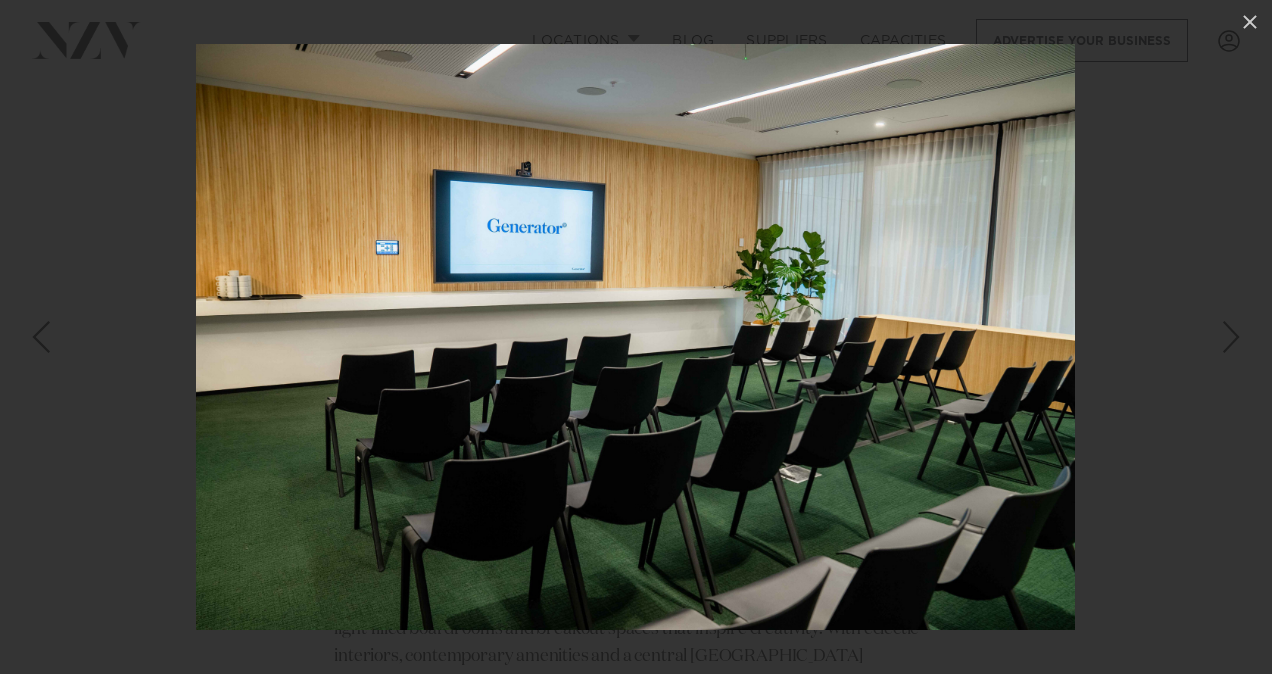 click at bounding box center [1231, 337] 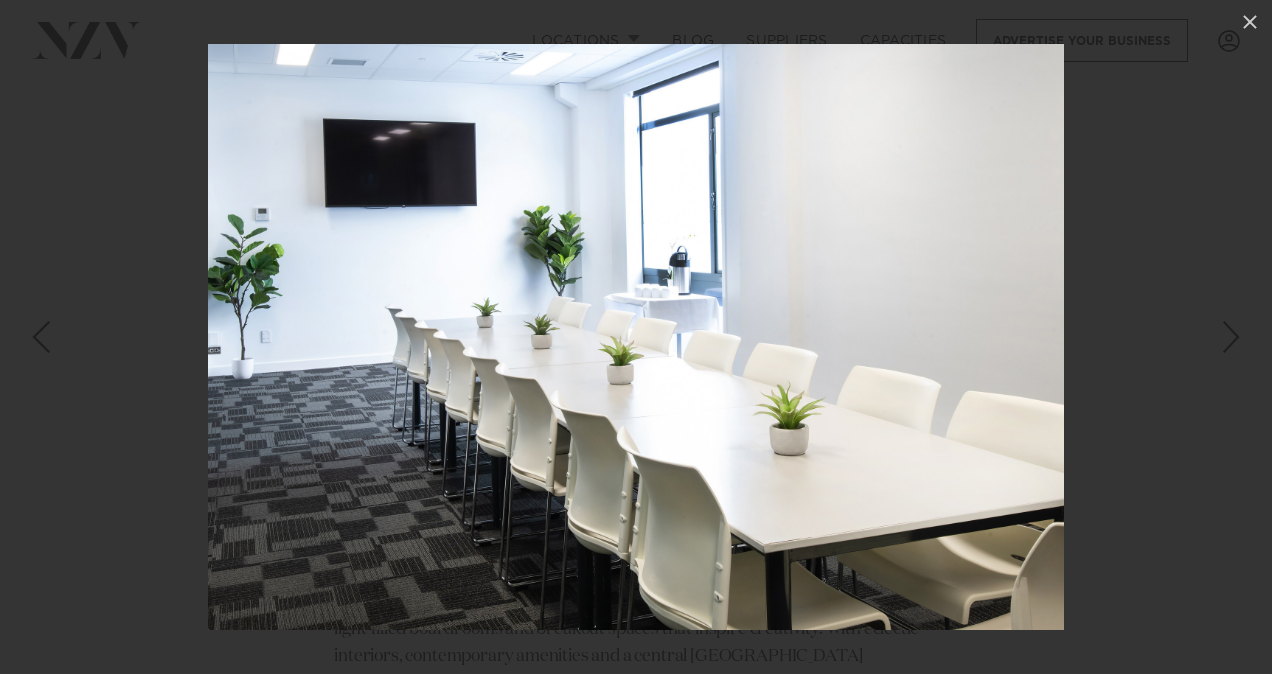 click at bounding box center (1231, 337) 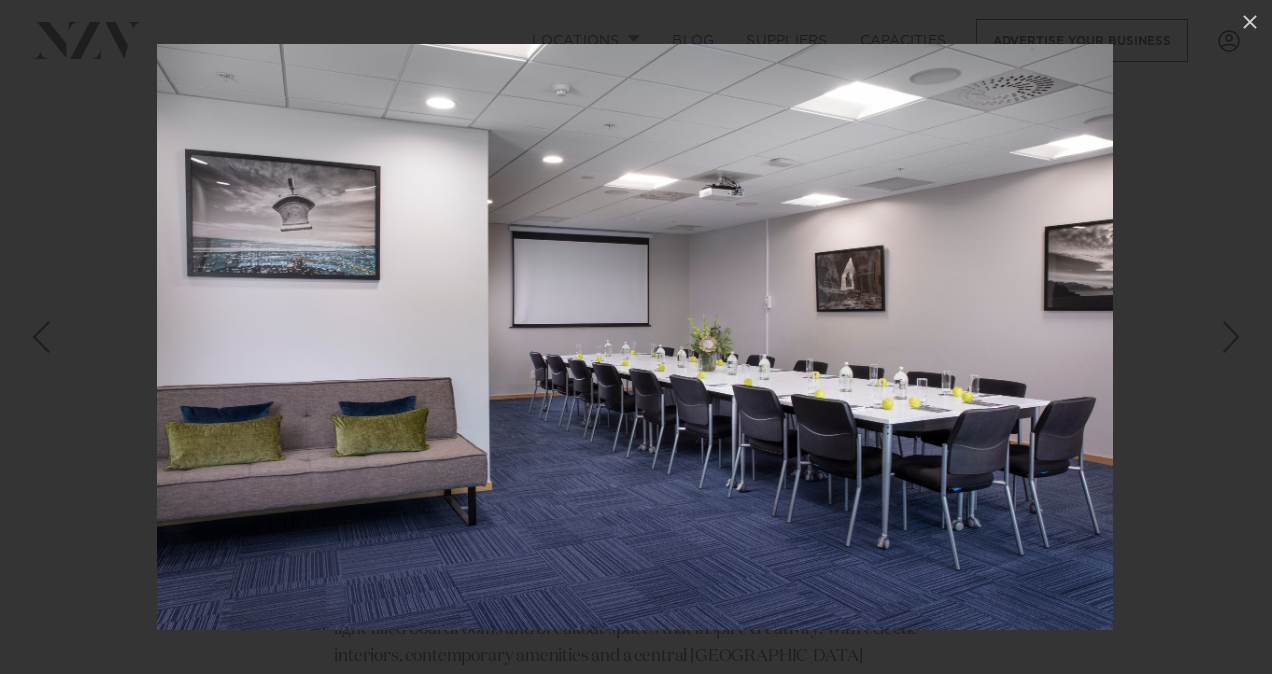 click at bounding box center [1231, 337] 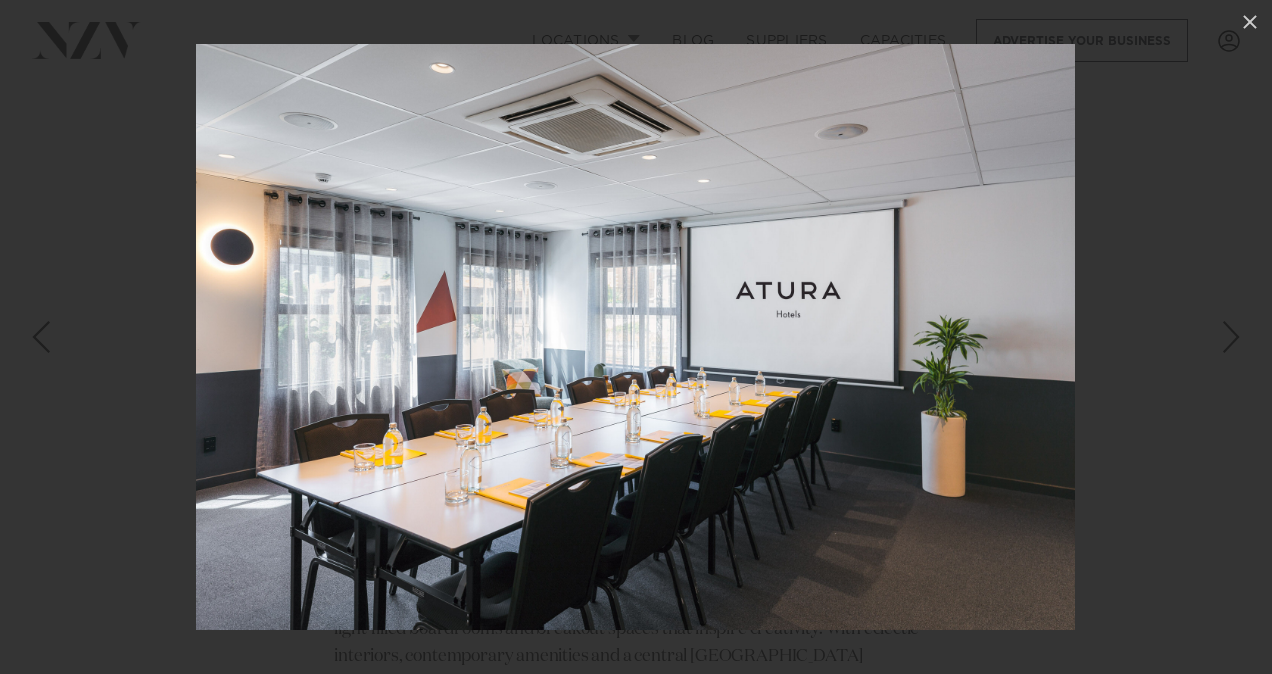 click at bounding box center [1231, 337] 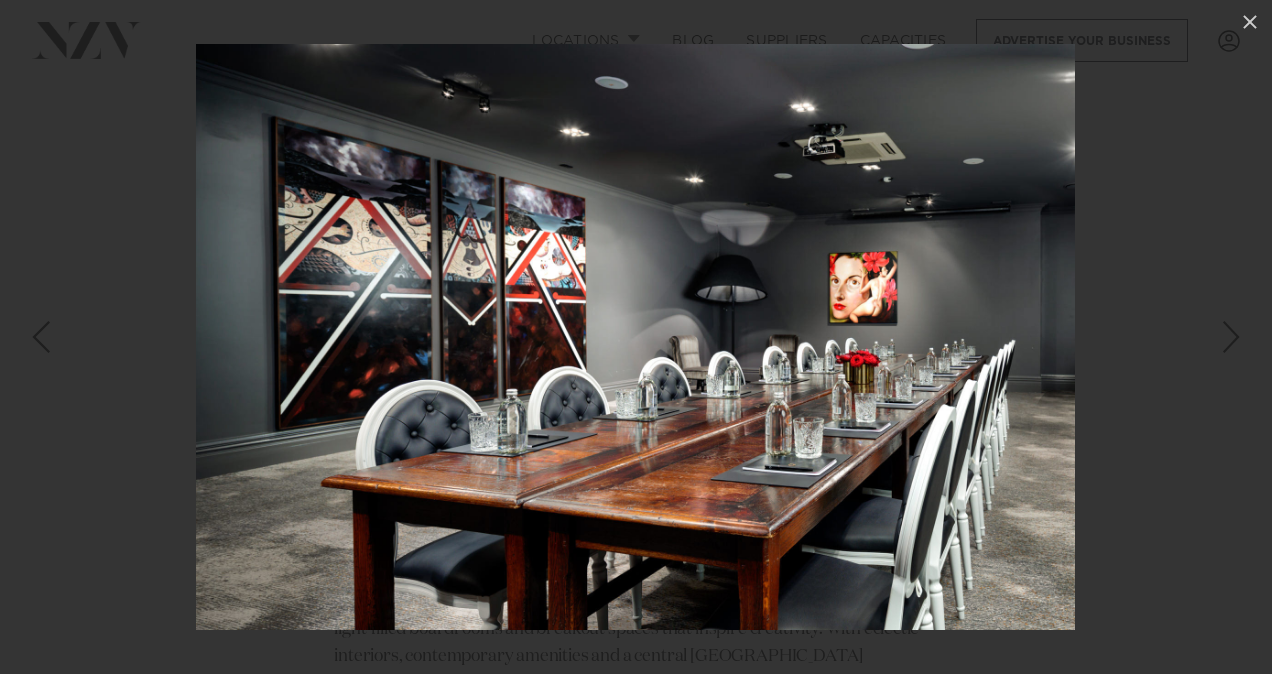 click at bounding box center (1231, 337) 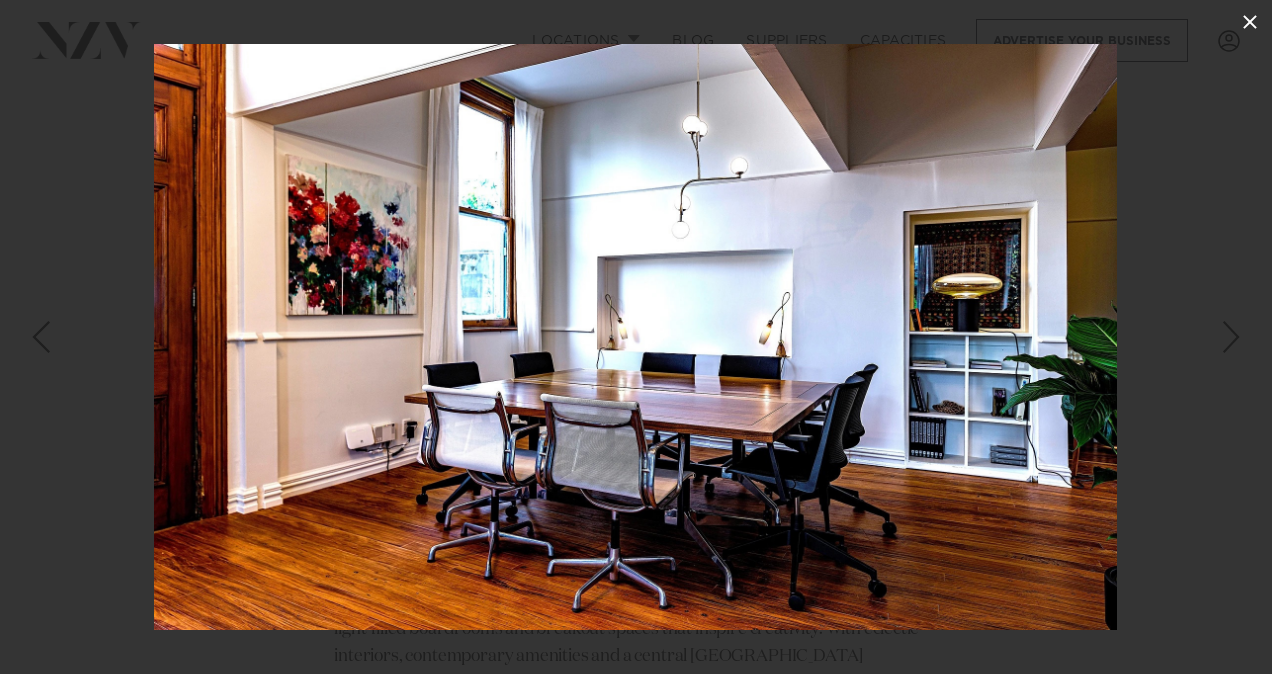 click at bounding box center [1250, 22] 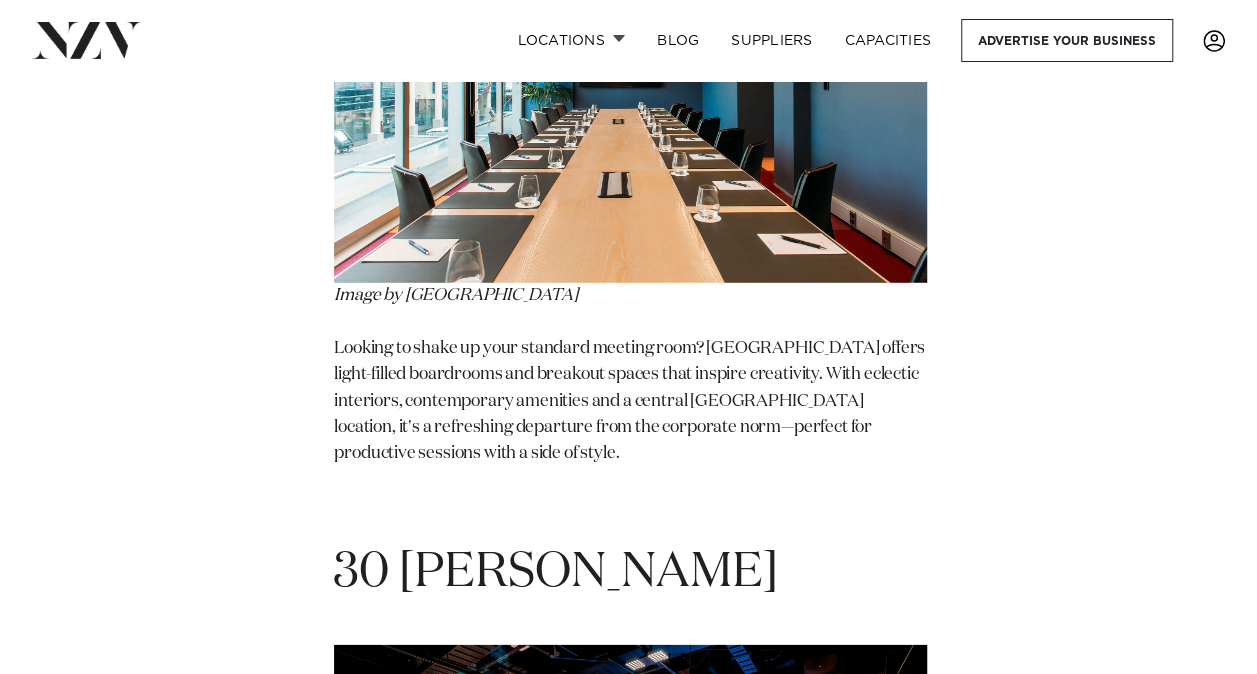 scroll, scrollTop: 2714, scrollLeft: 0, axis: vertical 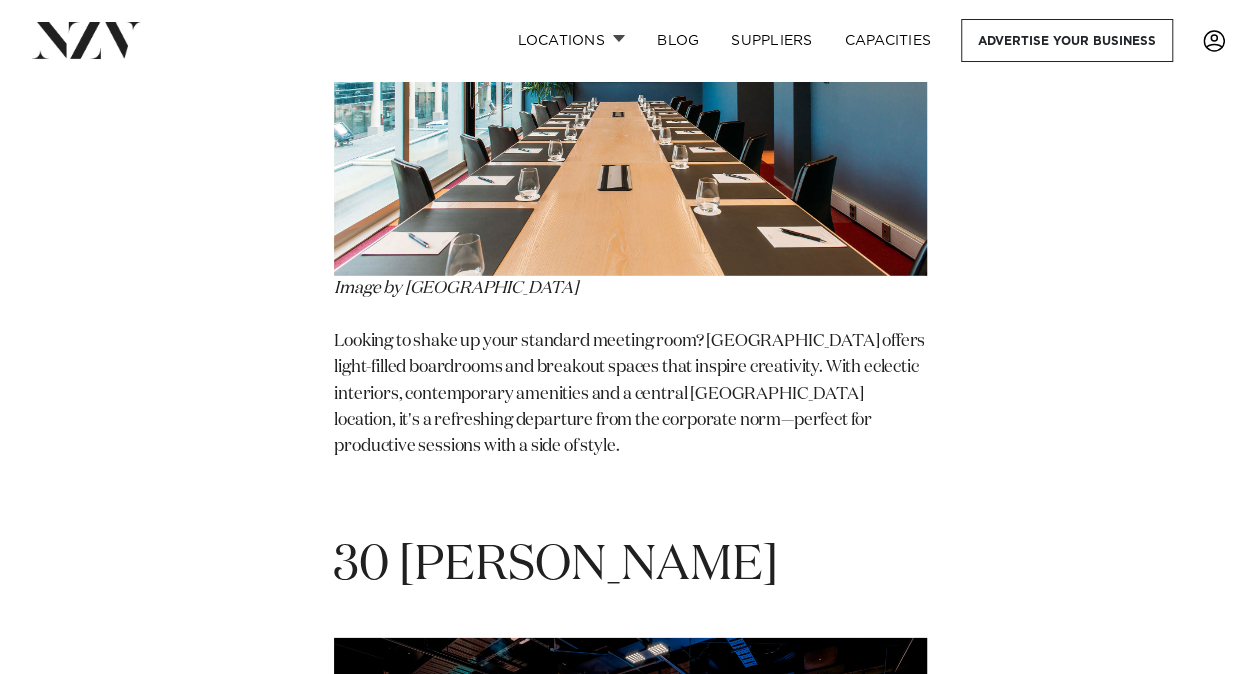 drag, startPoint x: 591, startPoint y: 283, endPoint x: 408, endPoint y: 294, distance: 183.3303 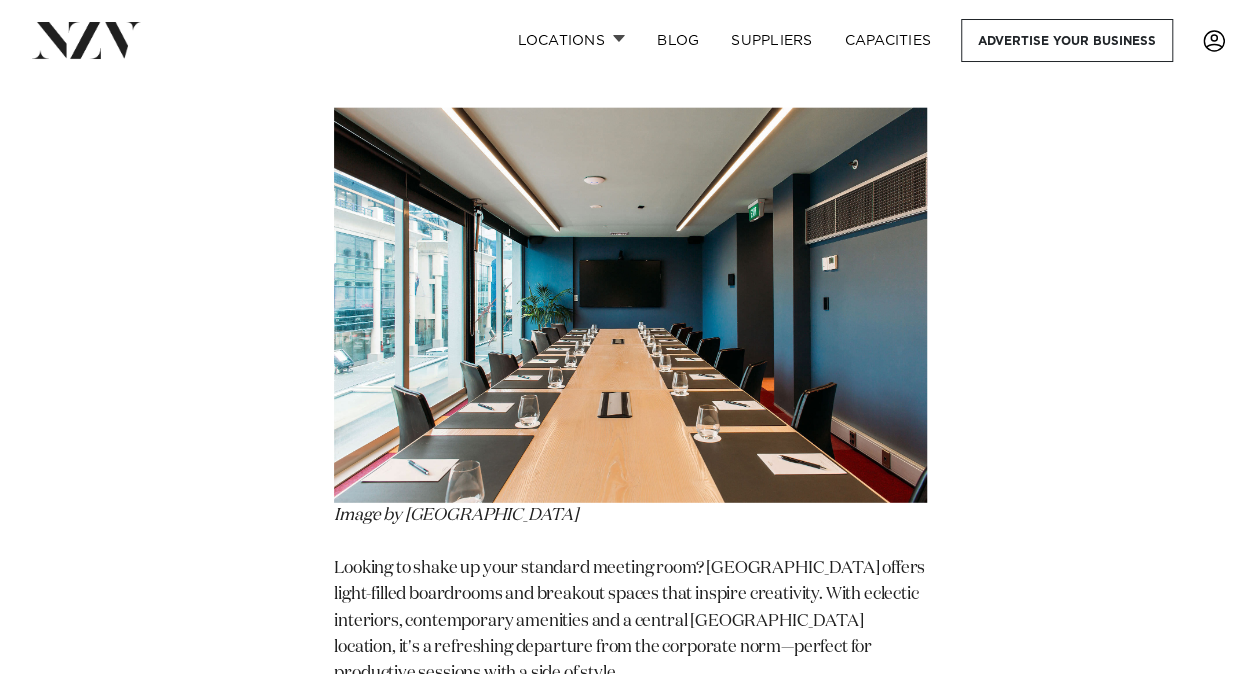 scroll, scrollTop: 2400, scrollLeft: 0, axis: vertical 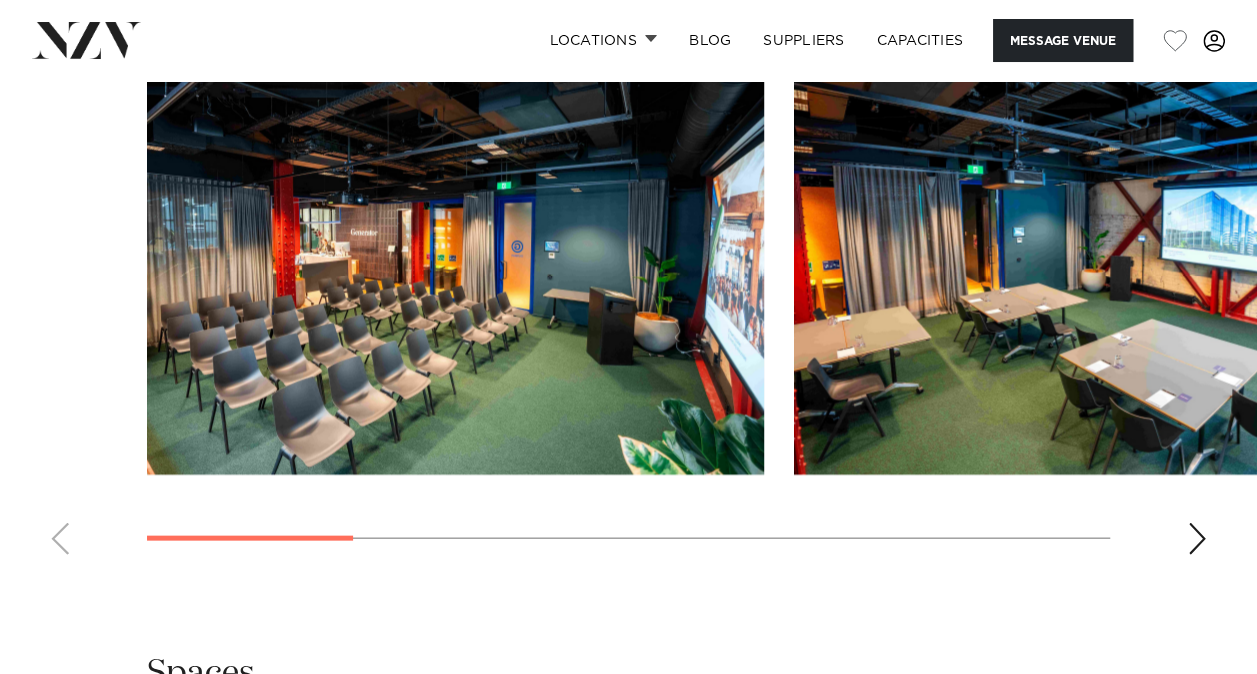 click at bounding box center (1197, 539) 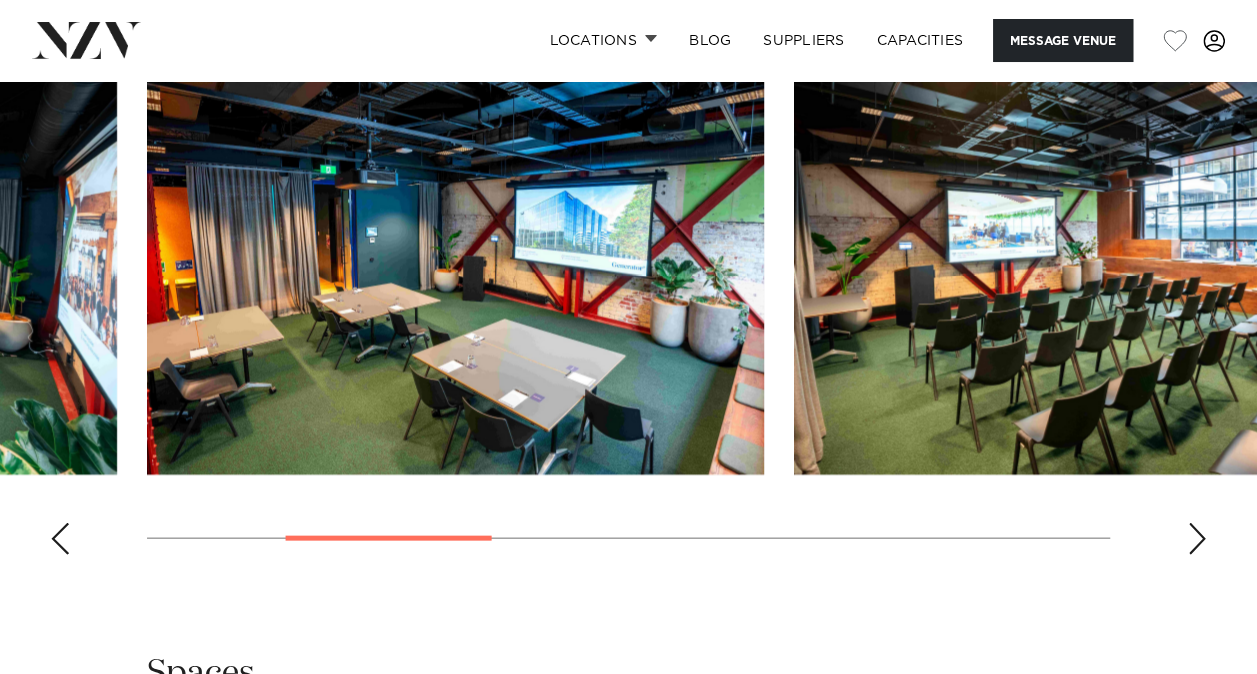 click at bounding box center (1197, 539) 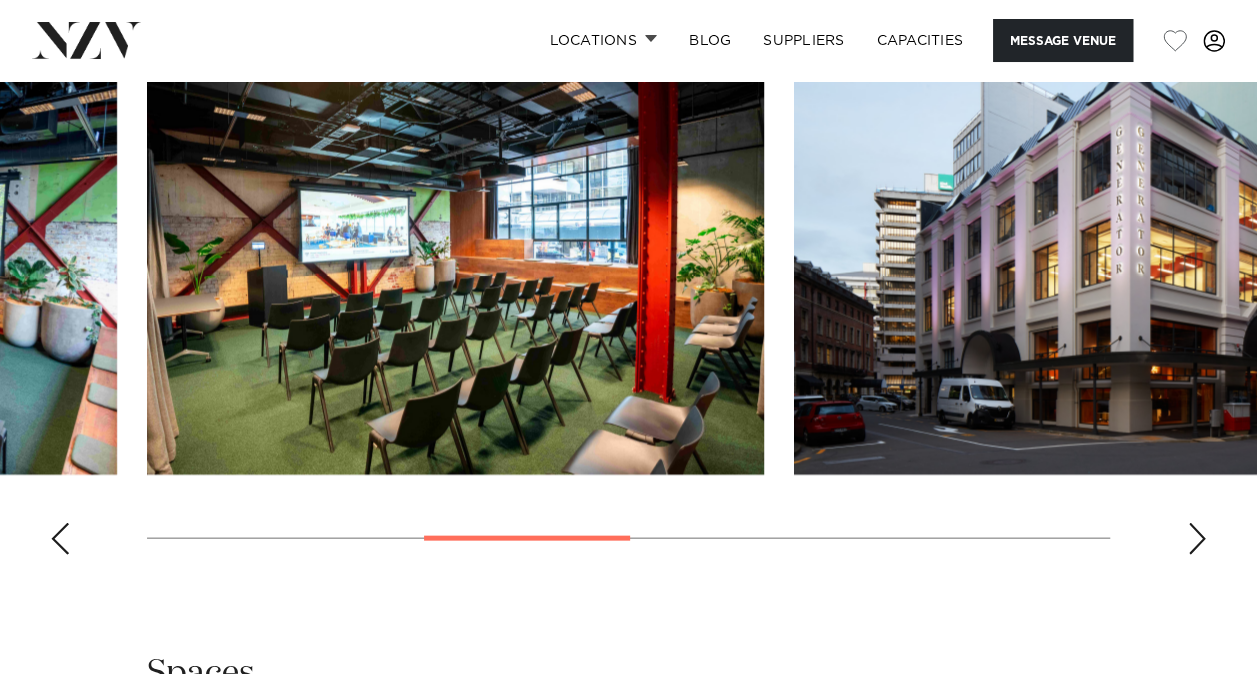 click at bounding box center [1197, 539] 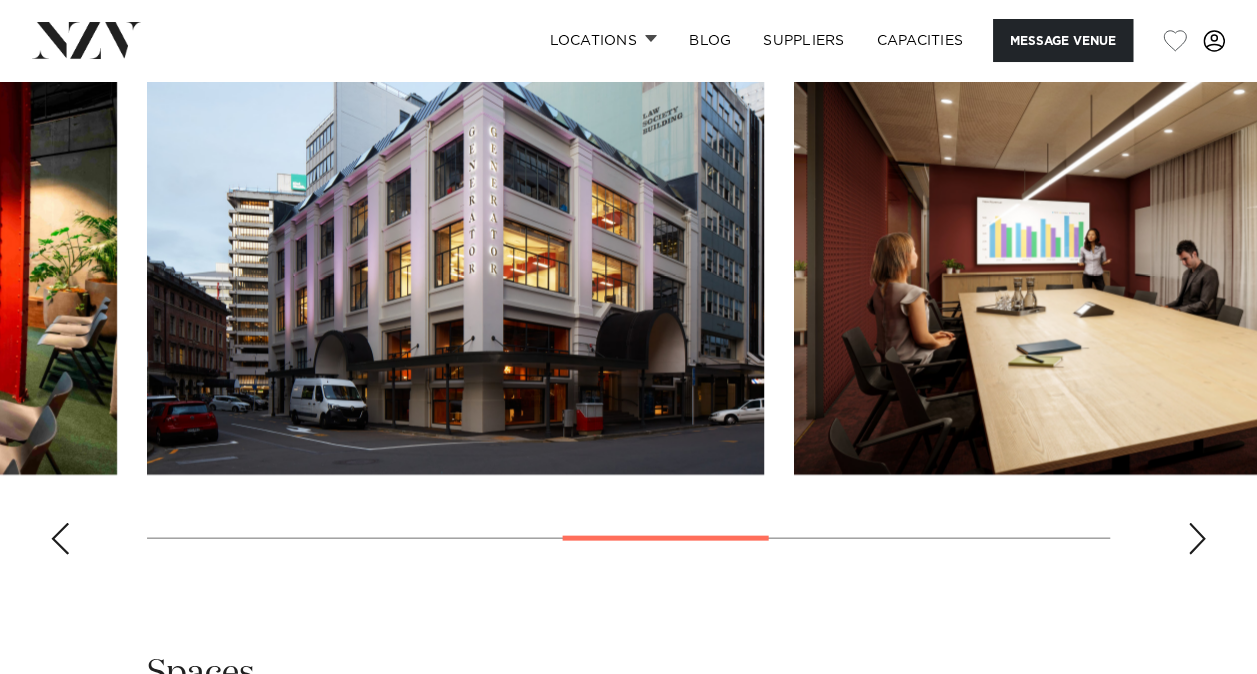 click at bounding box center (1197, 539) 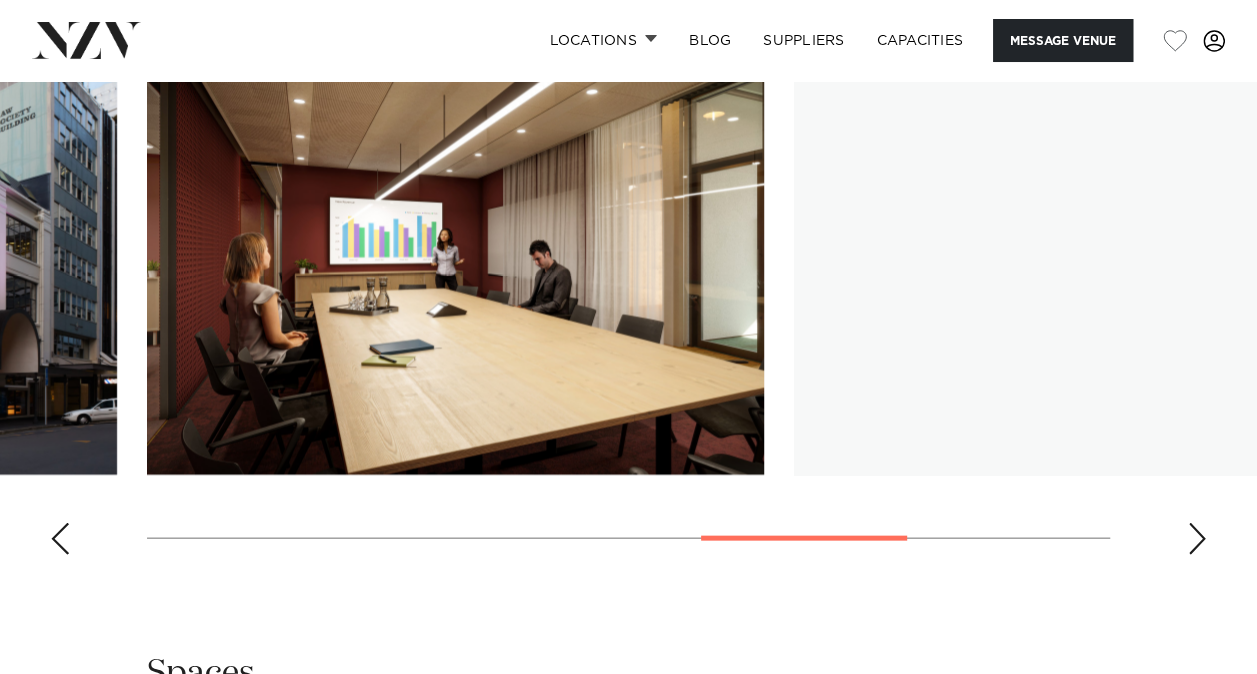 click at bounding box center (1197, 539) 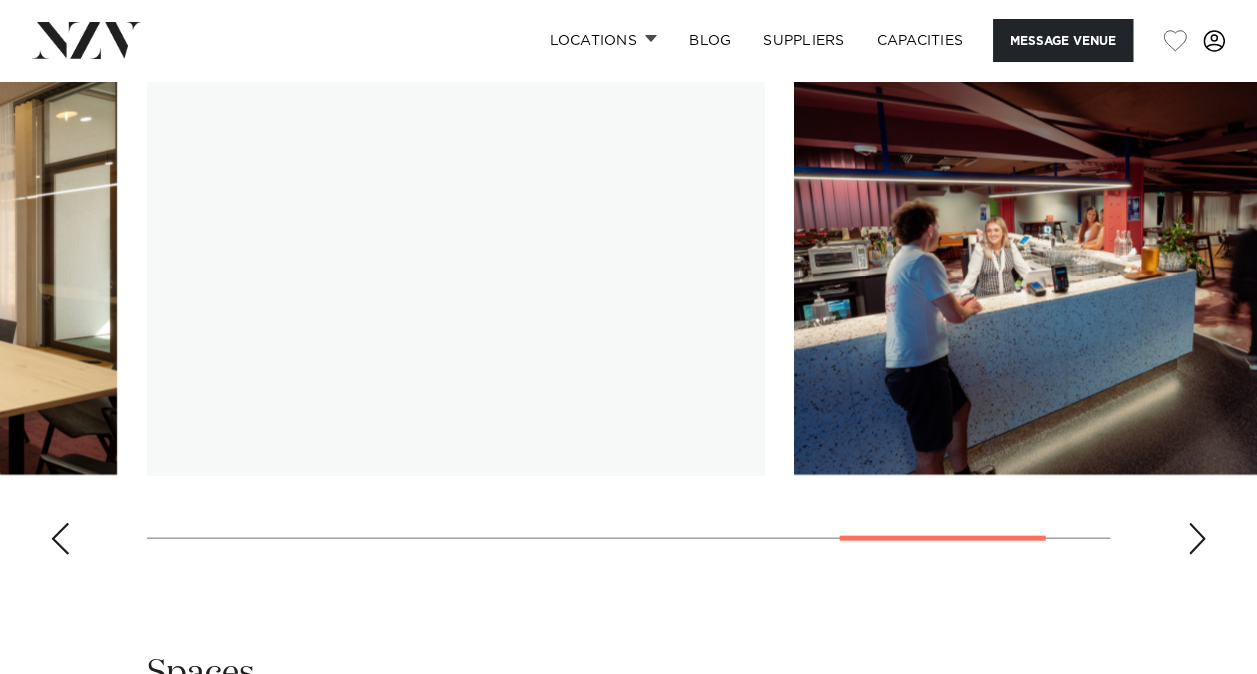 click at bounding box center [1197, 539] 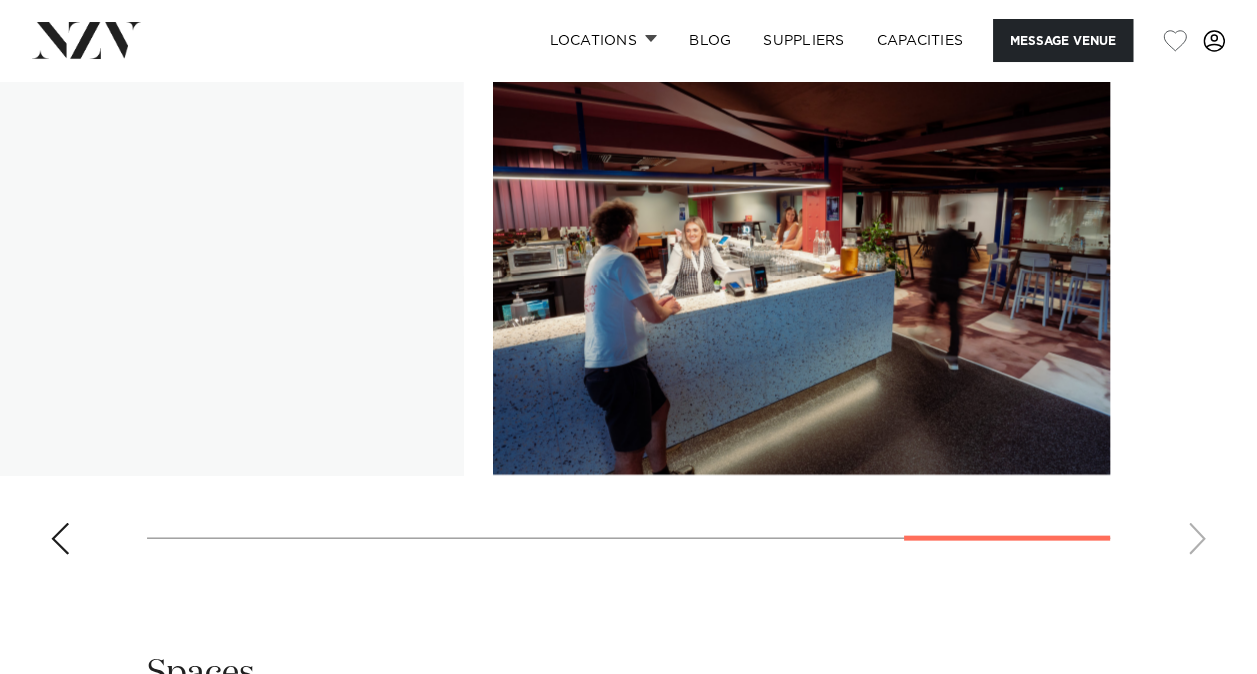 click at bounding box center [628, 296] 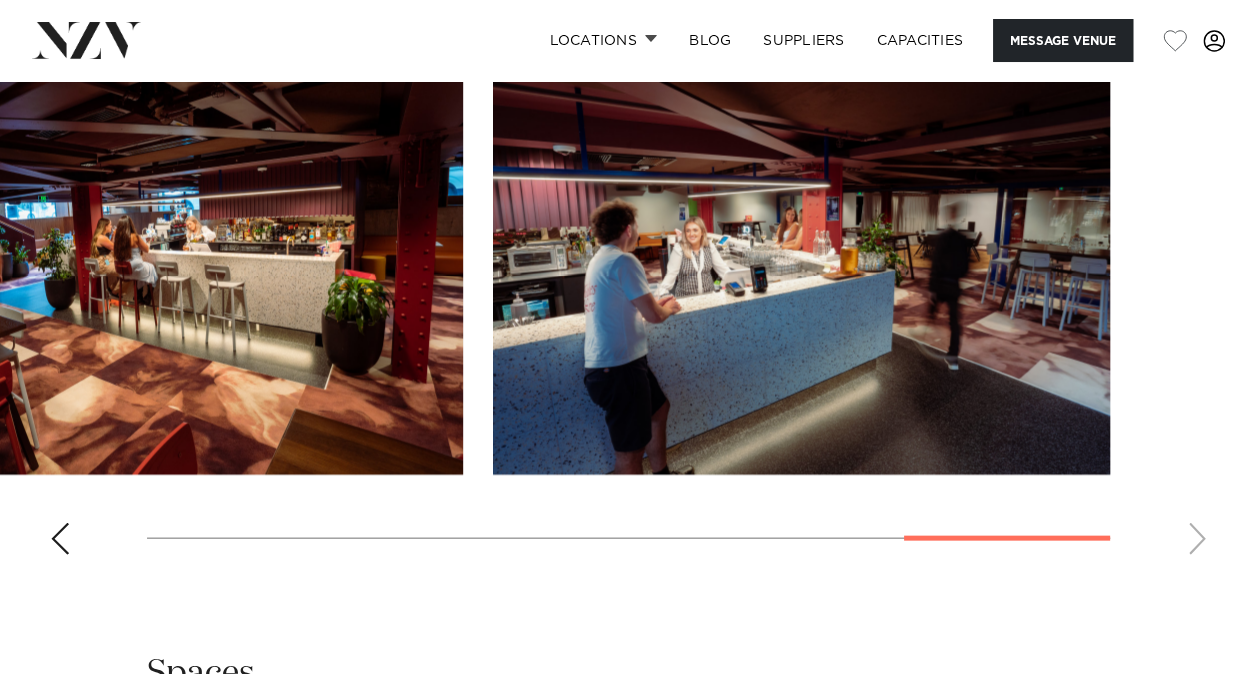 click at bounding box center [628, 296] 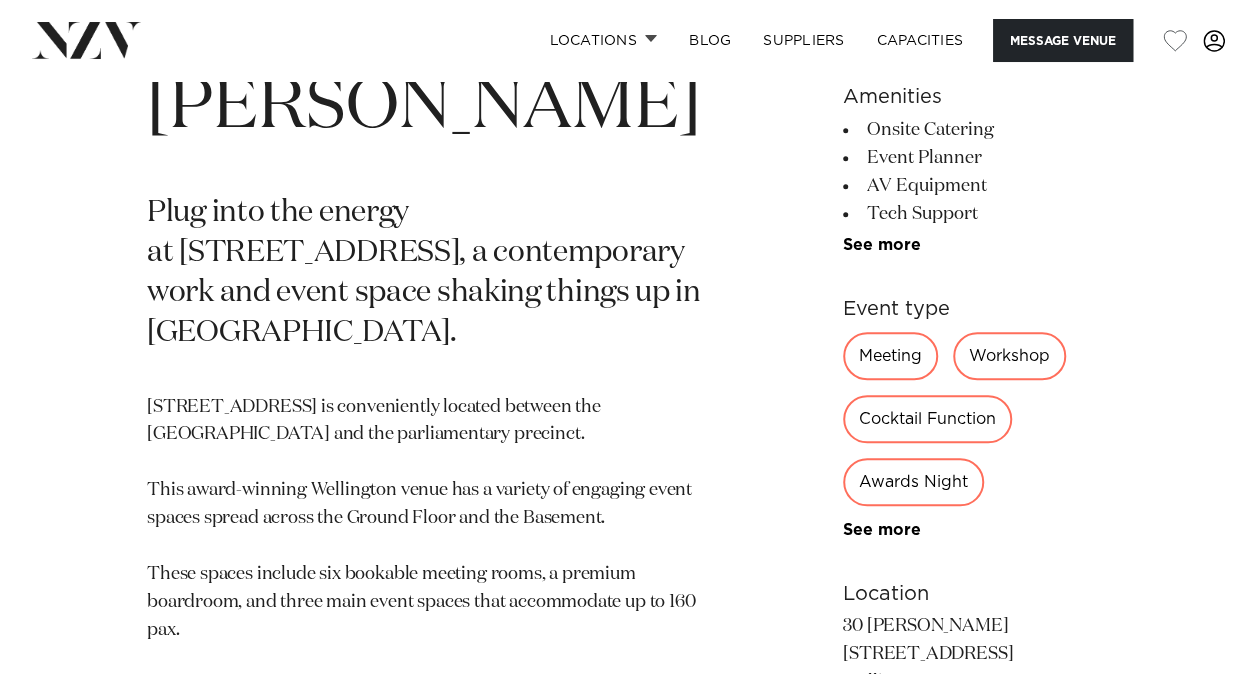 scroll, scrollTop: 0, scrollLeft: 0, axis: both 